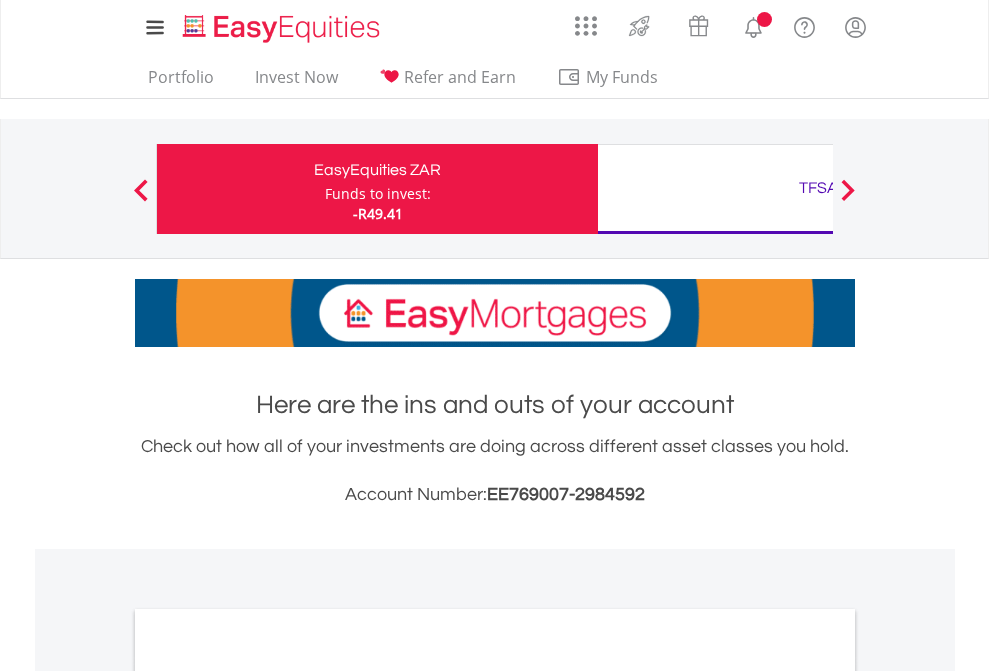 scroll, scrollTop: 0, scrollLeft: 0, axis: both 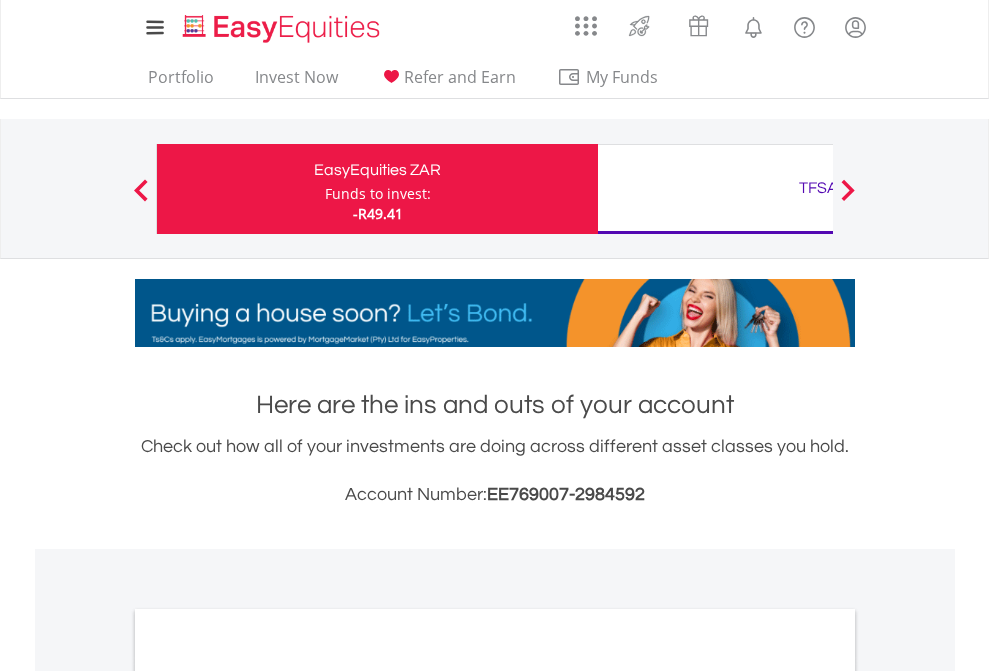 click on "Funds to invest:" at bounding box center (378, 194) 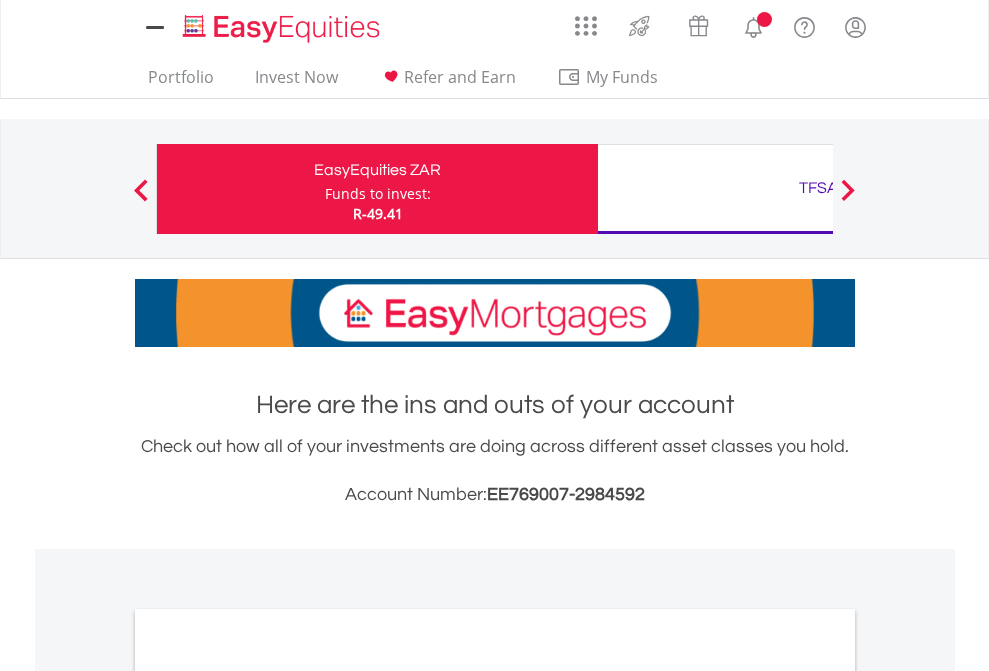 scroll, scrollTop: 0, scrollLeft: 0, axis: both 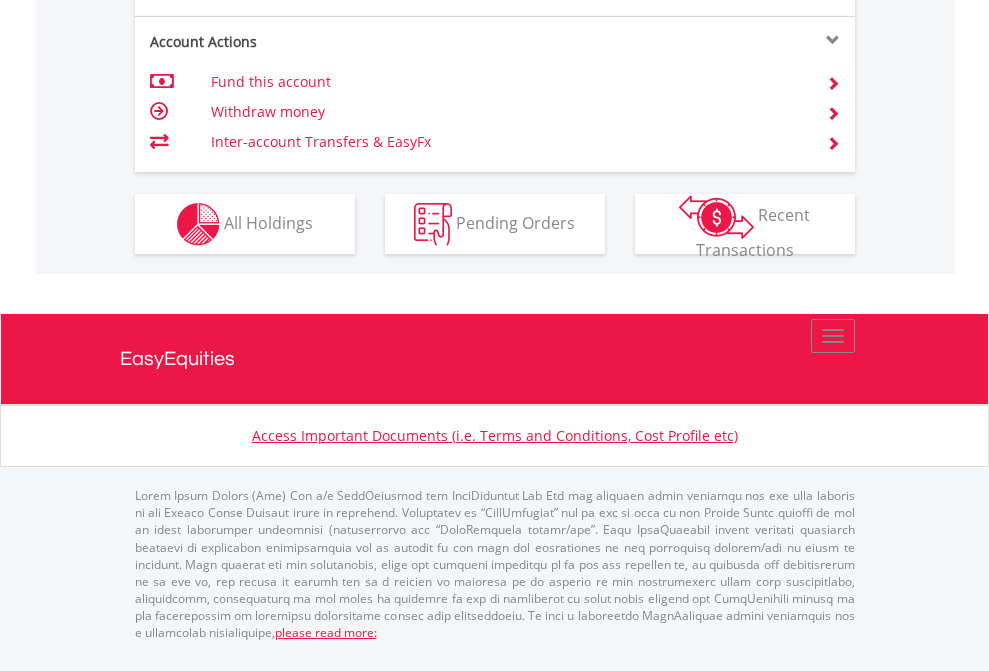 click on "Investment types" at bounding box center (706, -337) 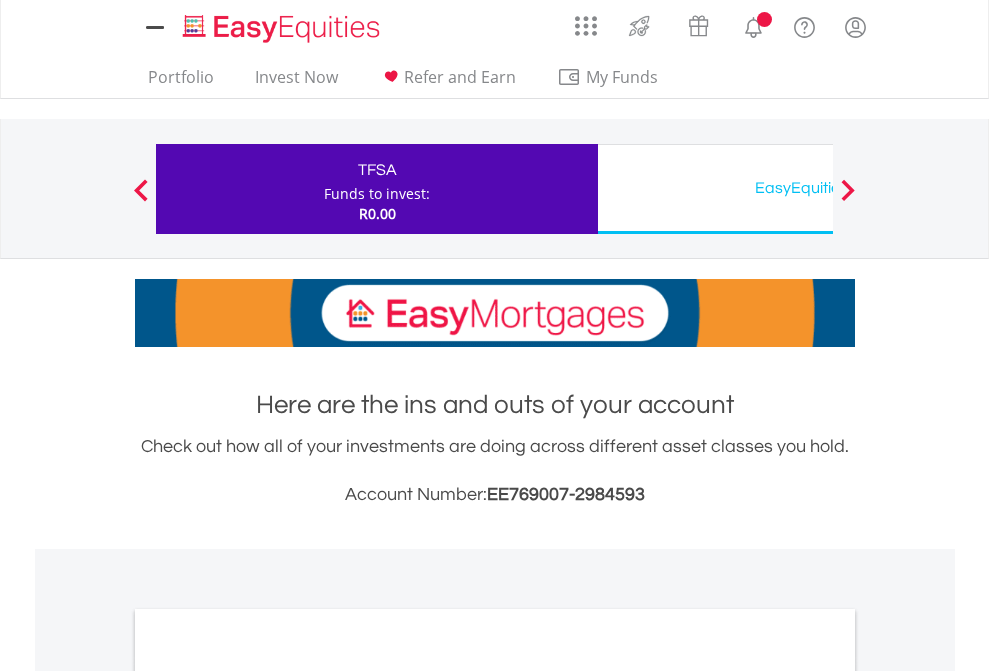 scroll, scrollTop: 0, scrollLeft: 0, axis: both 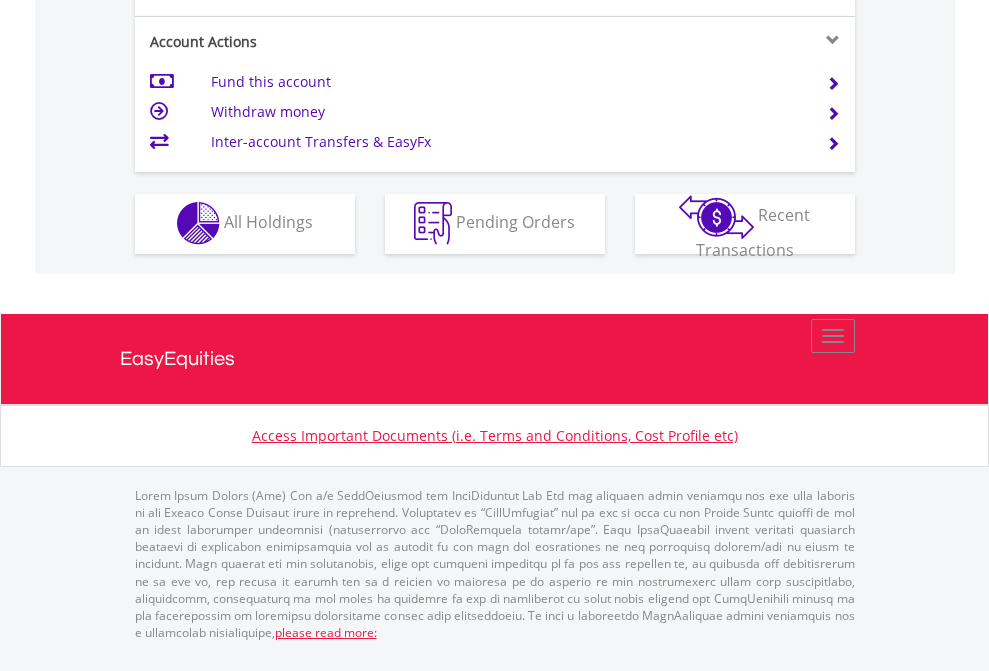 click on "Investment types" at bounding box center [706, -353] 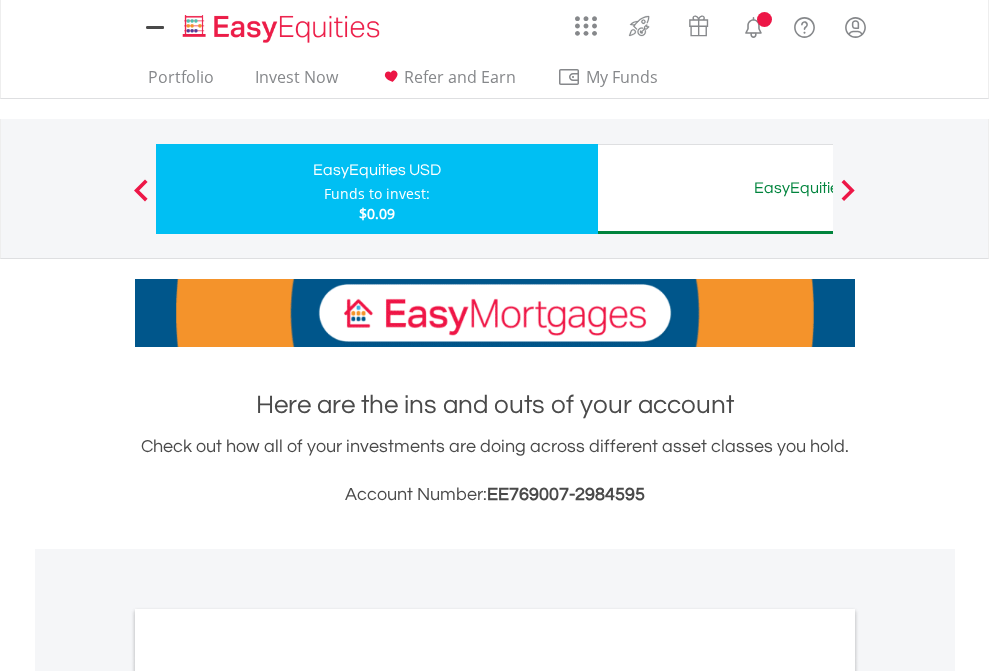 scroll, scrollTop: 0, scrollLeft: 0, axis: both 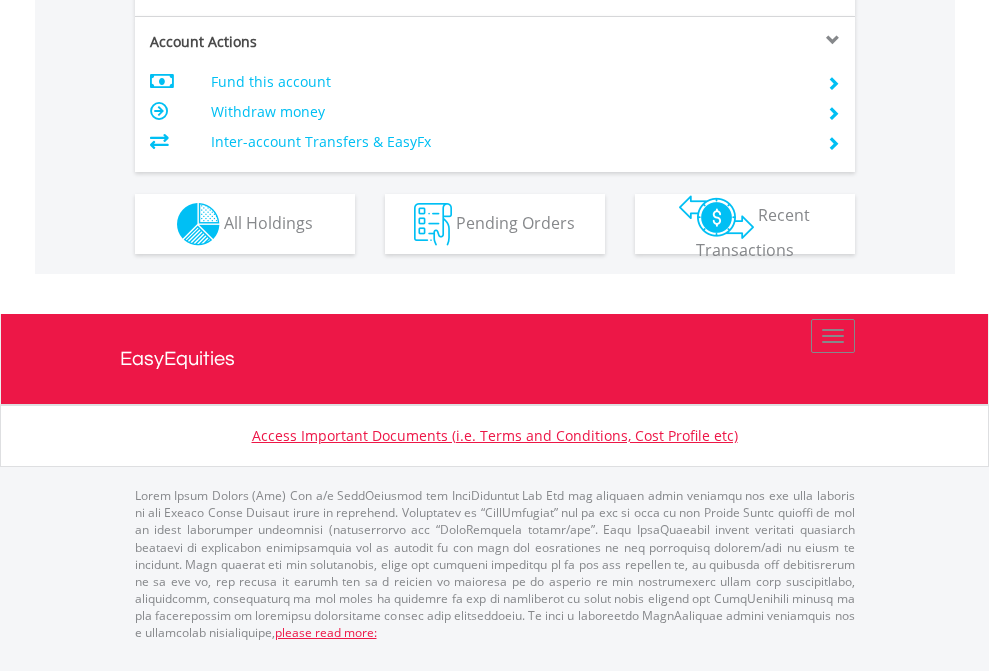 click on "Investment types" at bounding box center [706, -337] 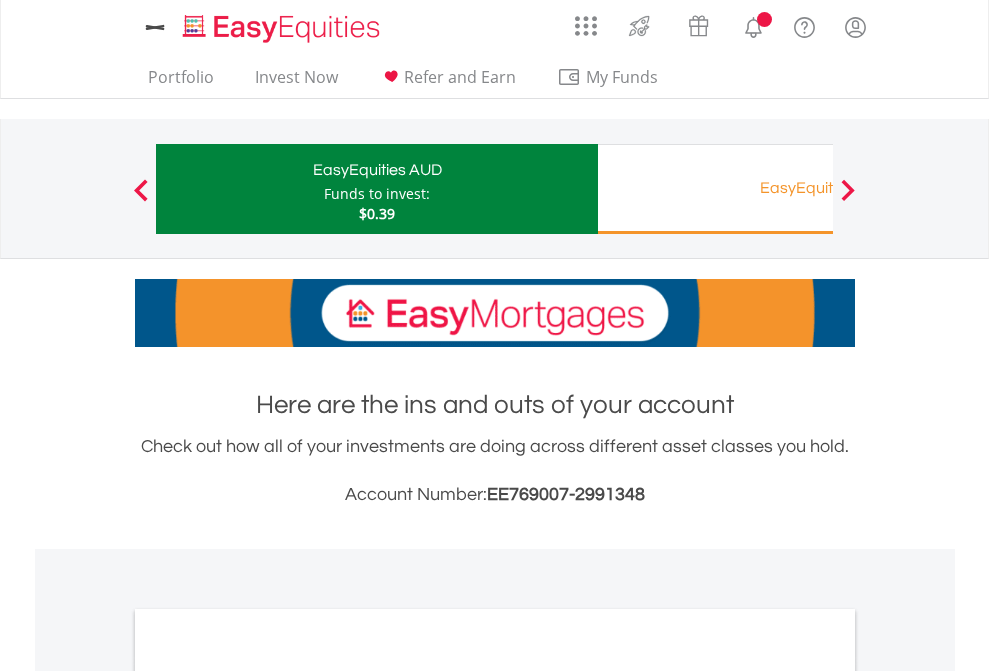 scroll, scrollTop: 0, scrollLeft: 0, axis: both 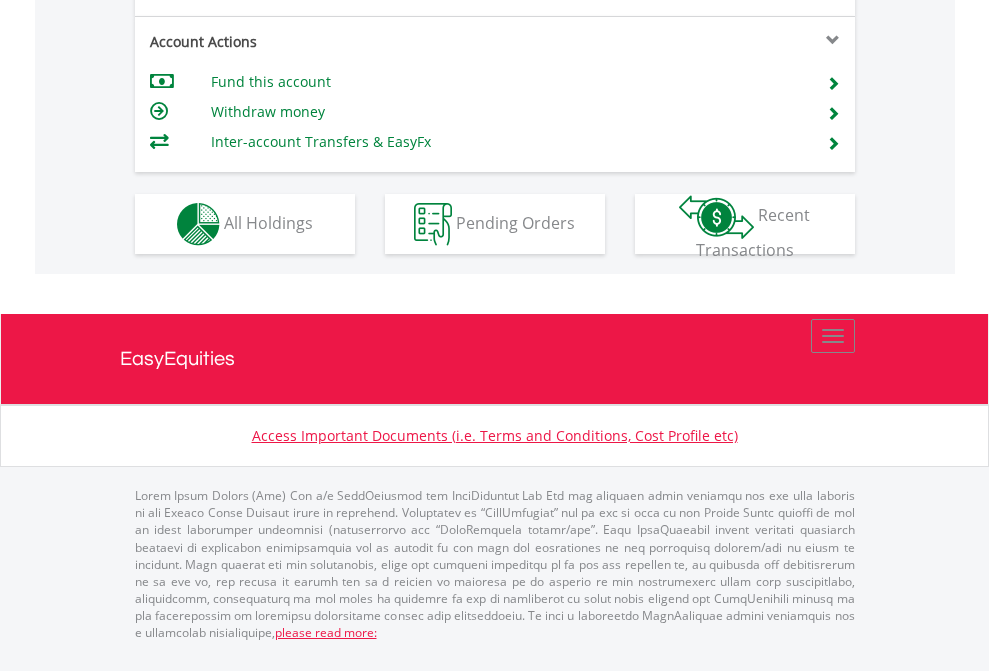 click on "Investment types" at bounding box center (706, -337) 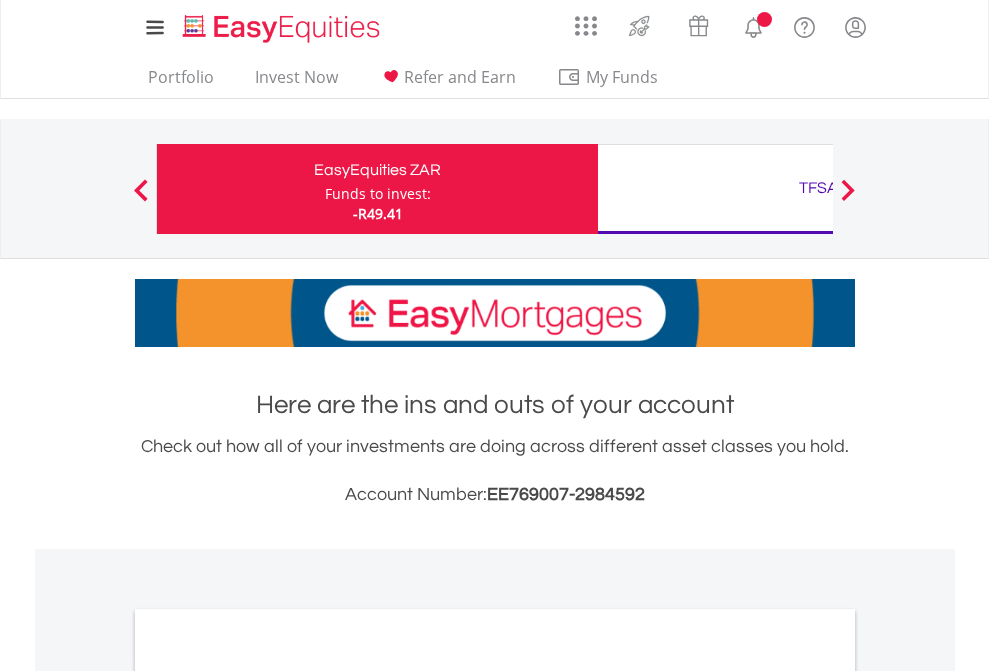 scroll, scrollTop: 0, scrollLeft: 0, axis: both 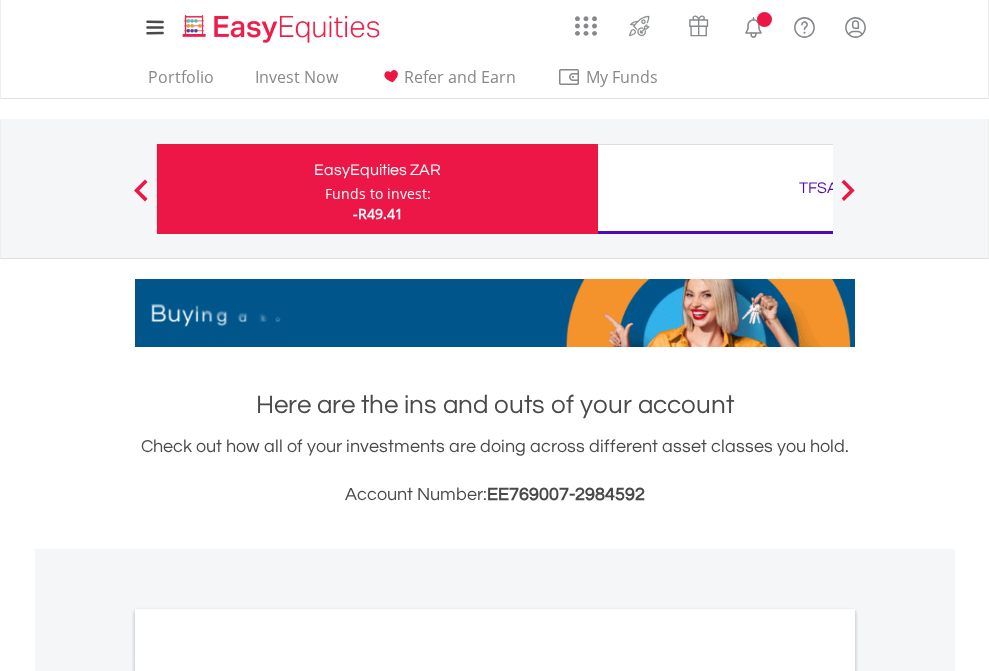 click on "All Holdings" at bounding box center (268, 1096) 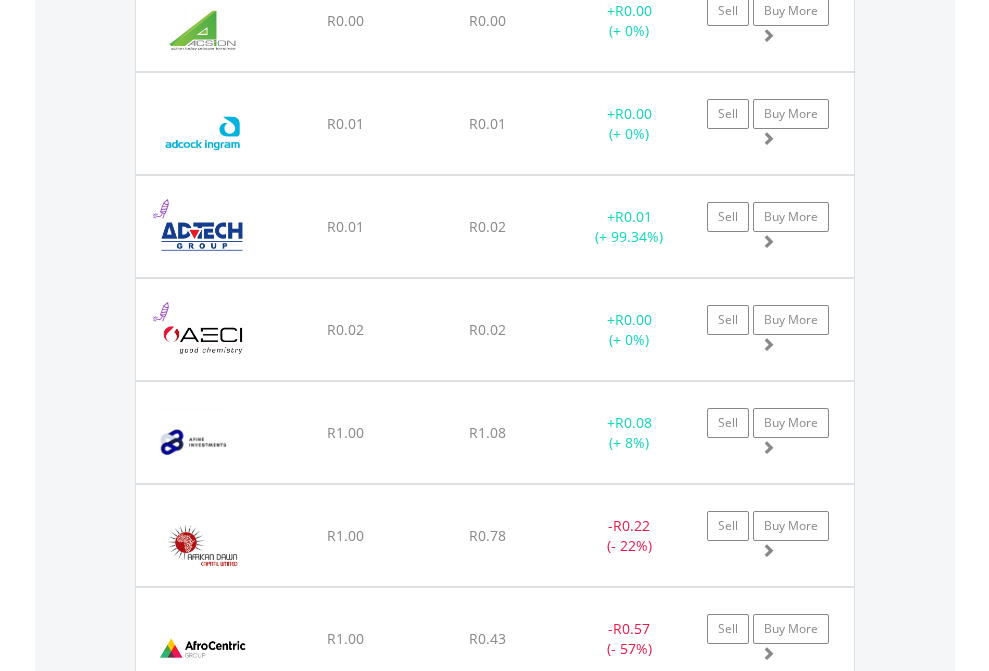 scroll, scrollTop: 2265, scrollLeft: 0, axis: vertical 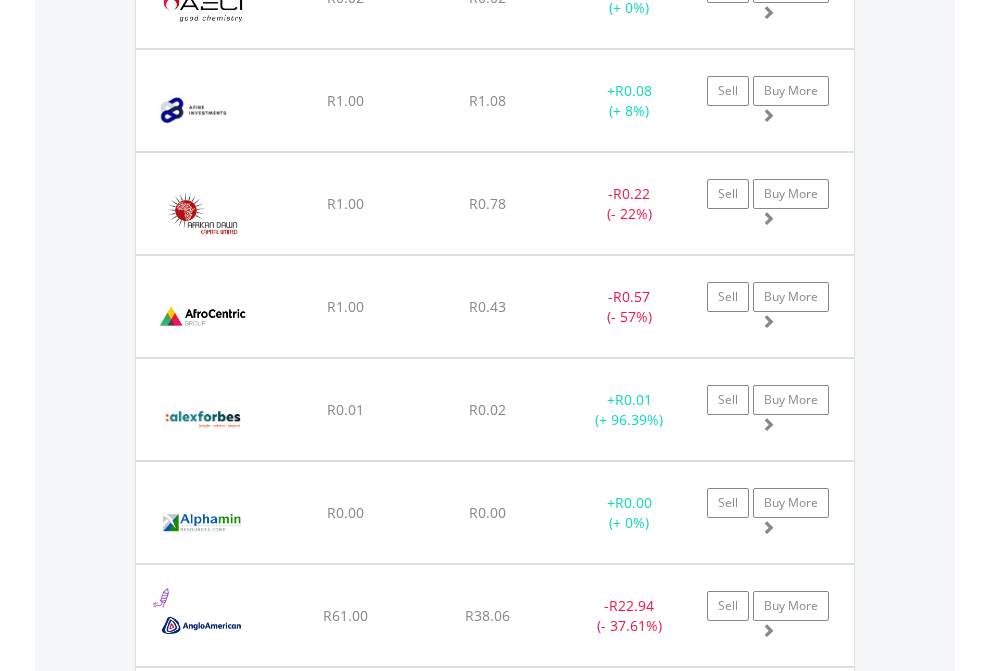 click on "TFSA" at bounding box center [818, -2077] 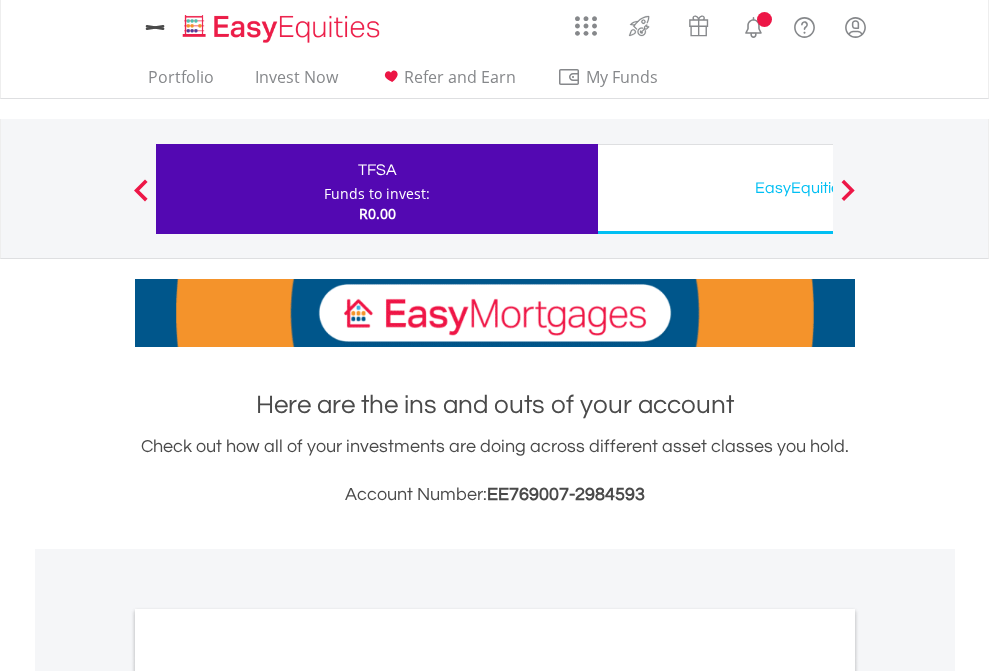 scroll, scrollTop: 0, scrollLeft: 0, axis: both 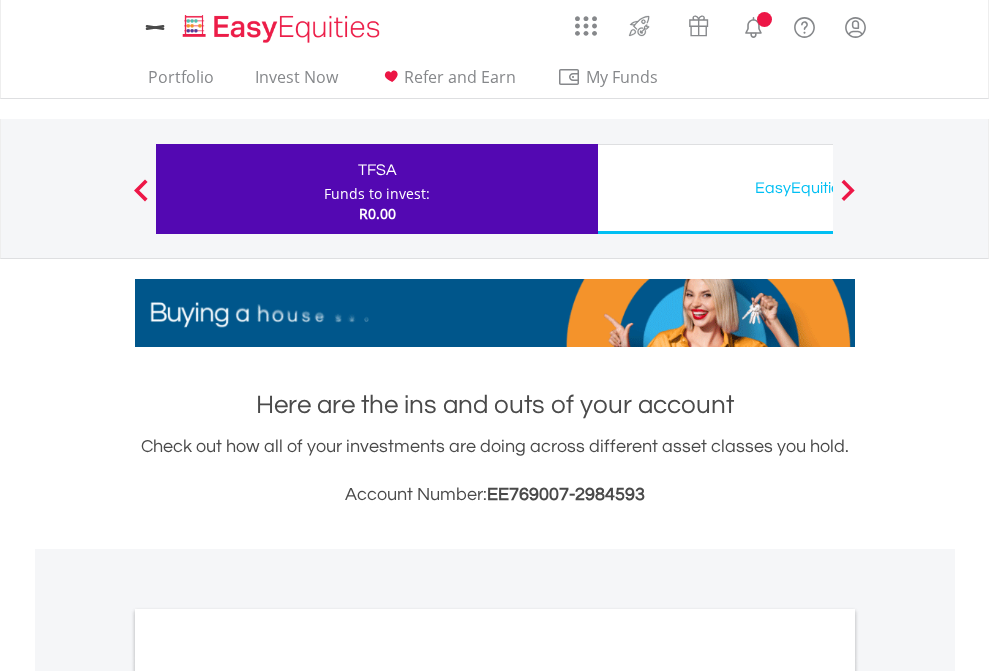 click on "All Holdings" at bounding box center (268, 1096) 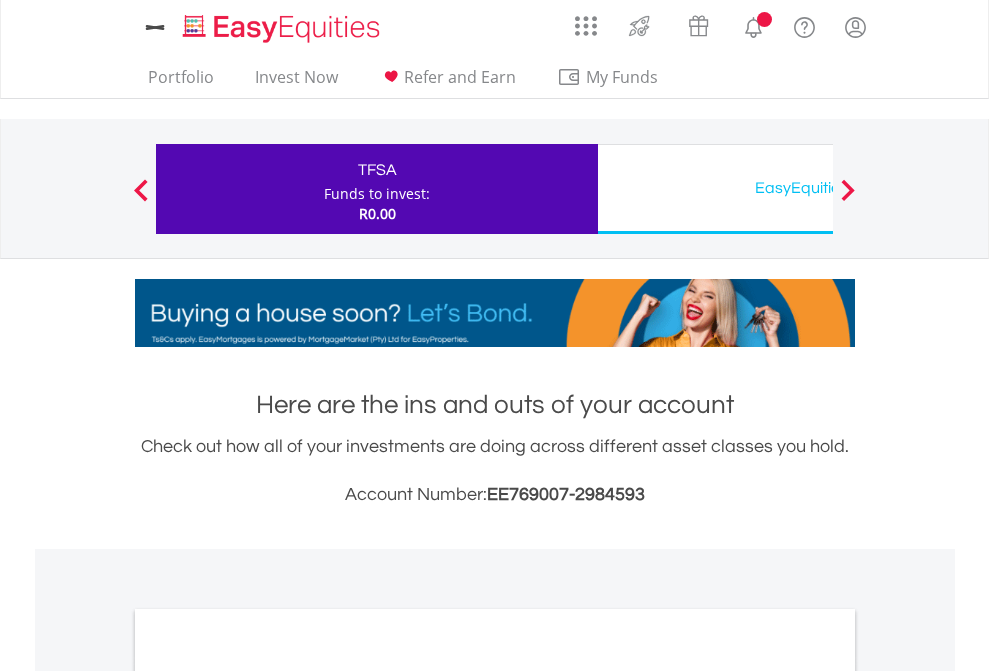 scroll, scrollTop: 1202, scrollLeft: 0, axis: vertical 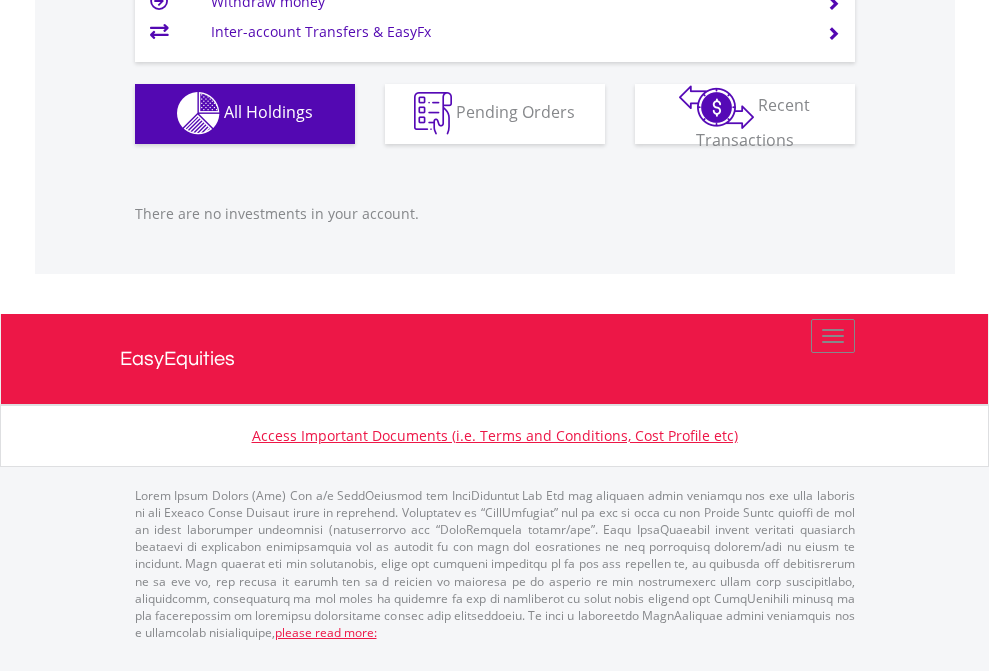 click on "EasyEquities USD" at bounding box center [818, -1142] 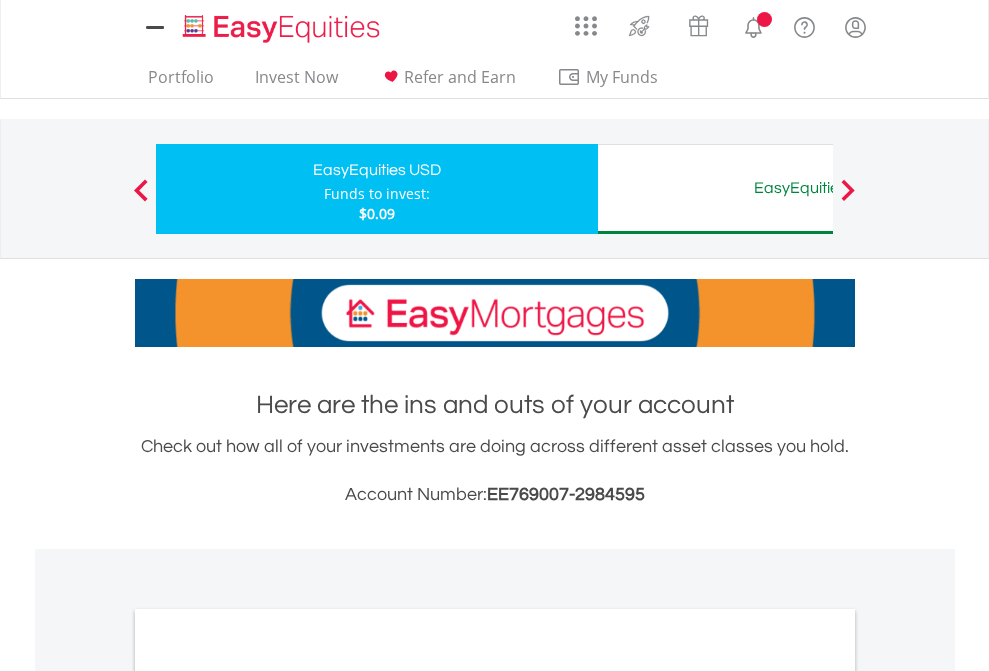 scroll, scrollTop: 0, scrollLeft: 0, axis: both 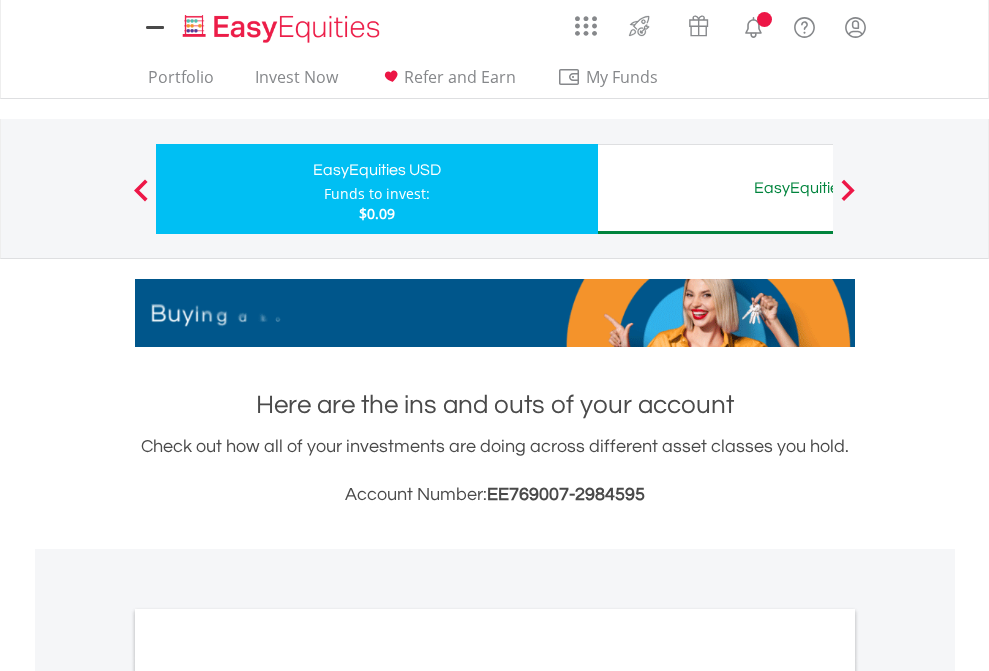 click on "All Holdings" at bounding box center [268, 1096] 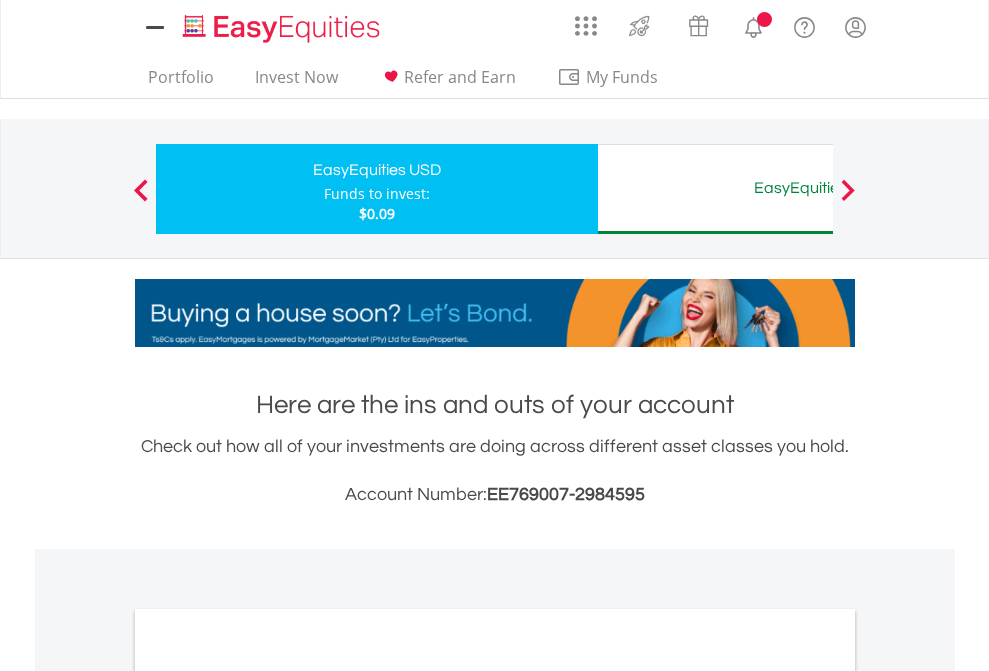 scroll, scrollTop: 1202, scrollLeft: 0, axis: vertical 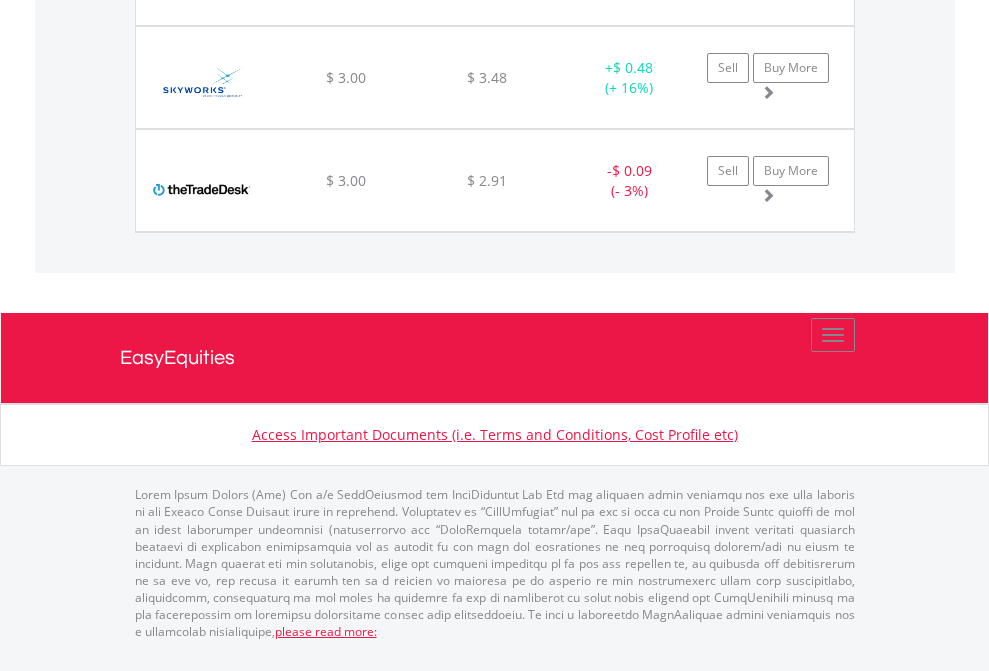 click on "EasyEquities AUD" at bounding box center [818, -1997] 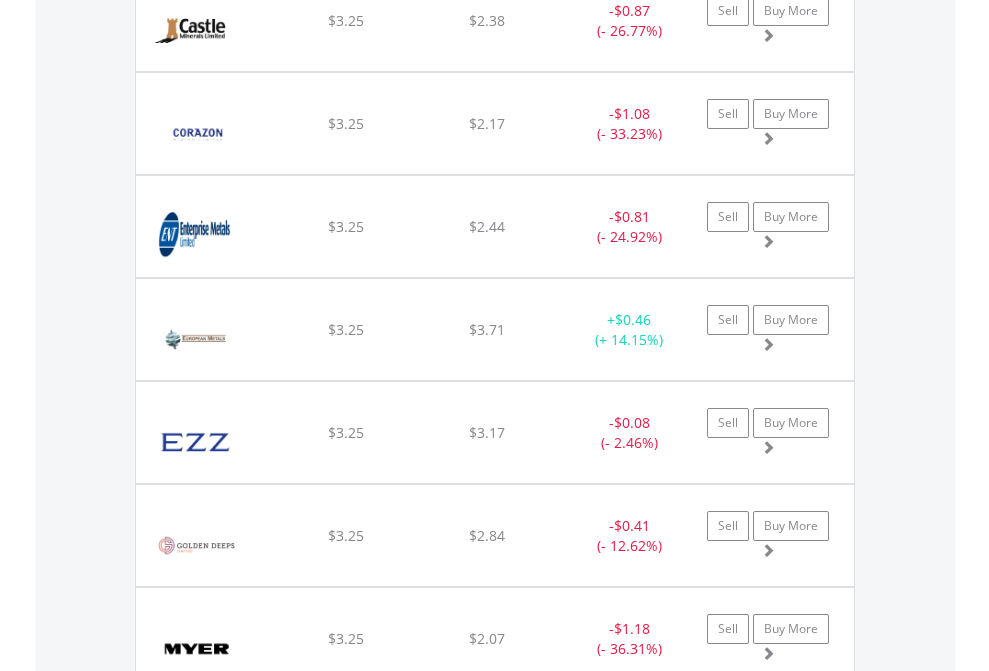 scroll, scrollTop: 2265, scrollLeft: 0, axis: vertical 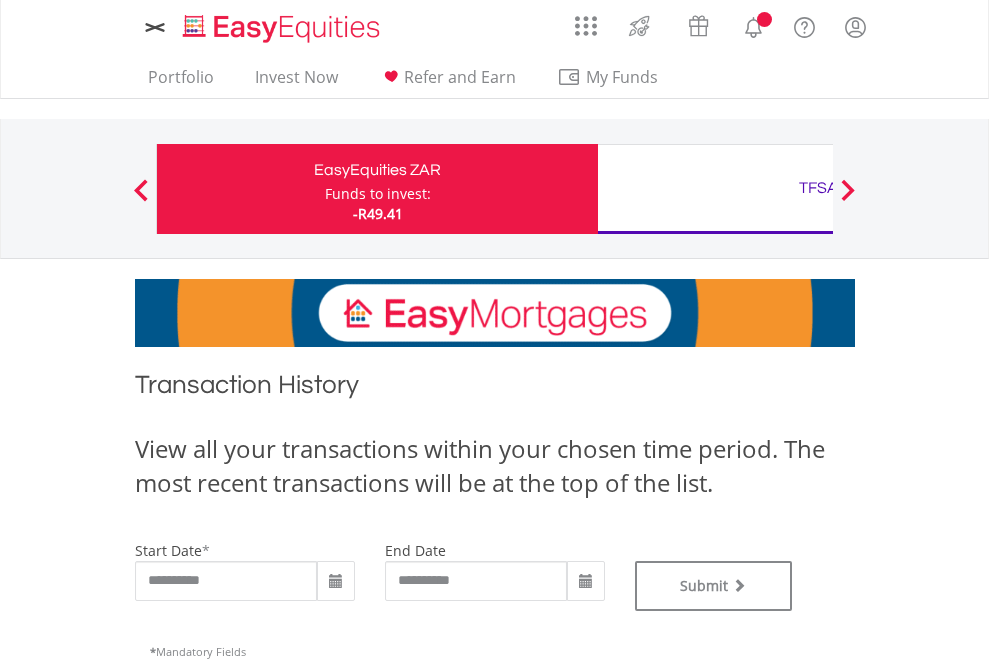 type on "**********" 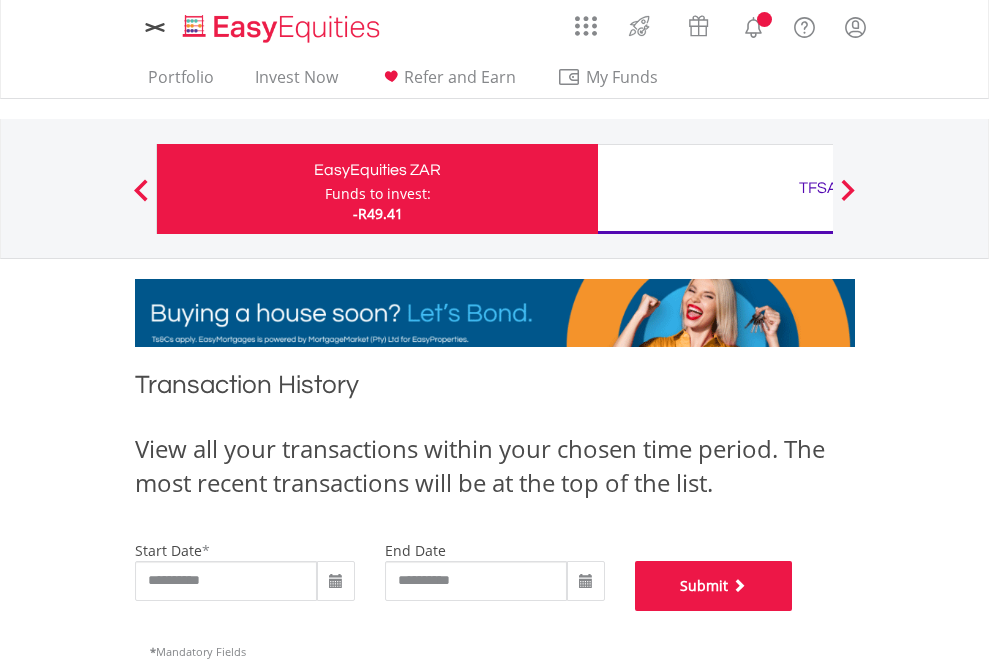 click on "Submit" at bounding box center [714, 586] 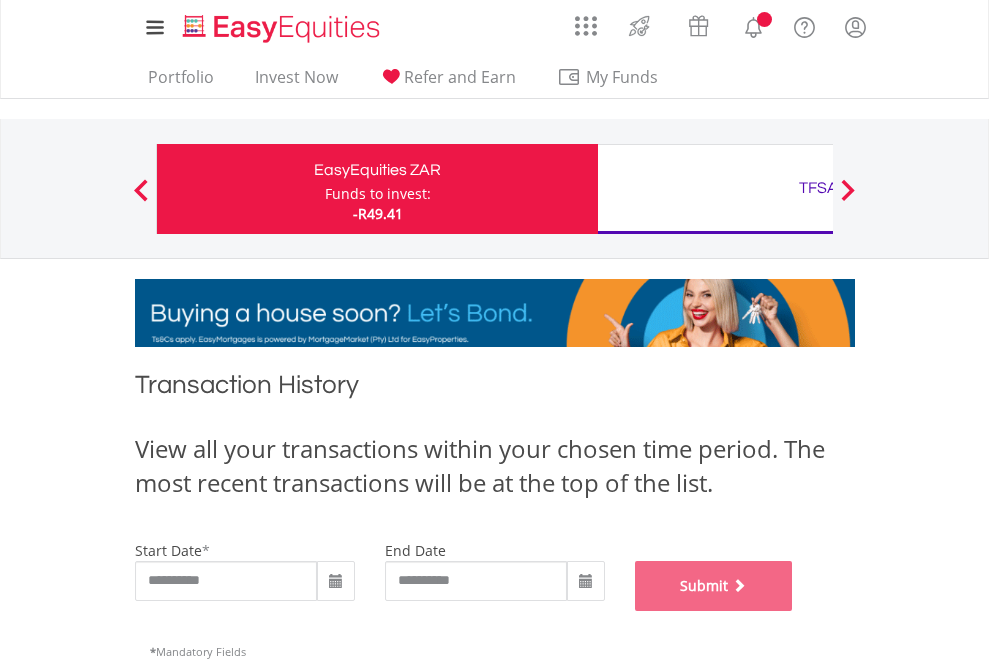 scroll, scrollTop: 811, scrollLeft: 0, axis: vertical 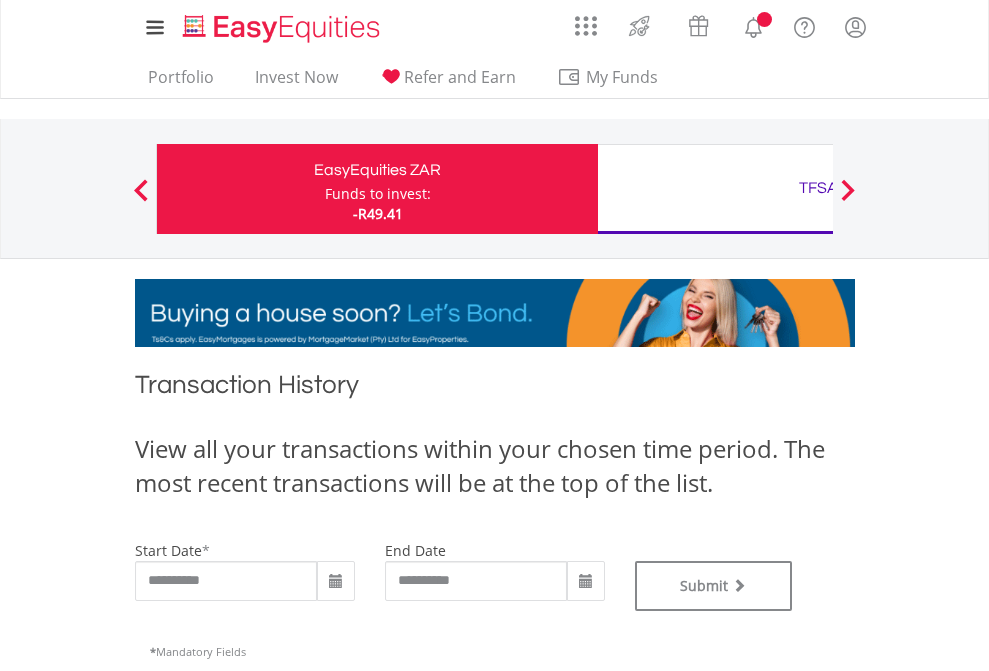 click on "TFSA" at bounding box center [818, 188] 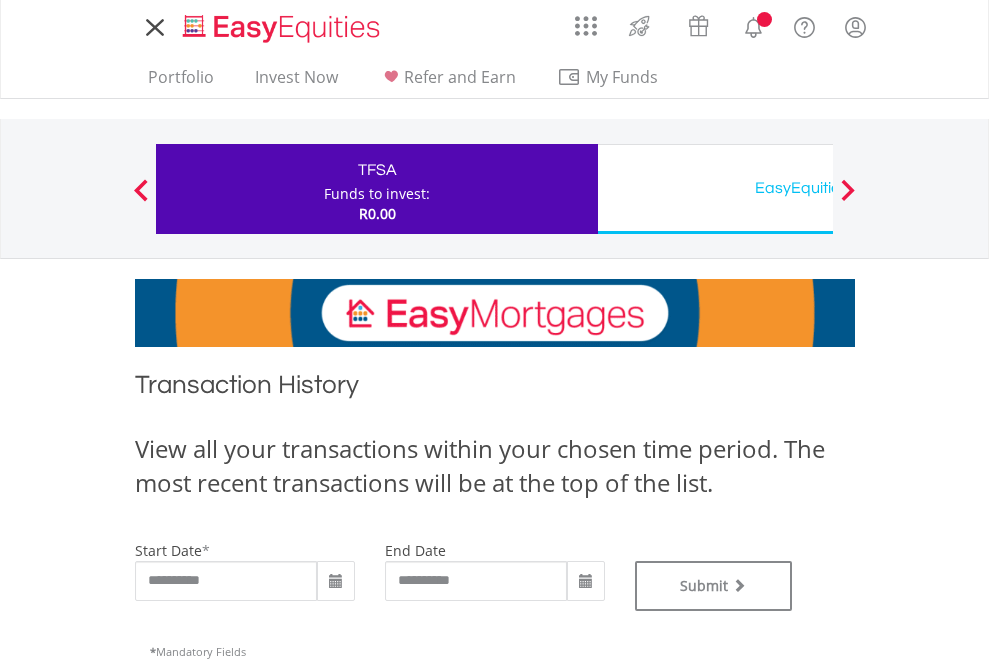 scroll, scrollTop: 0, scrollLeft: 0, axis: both 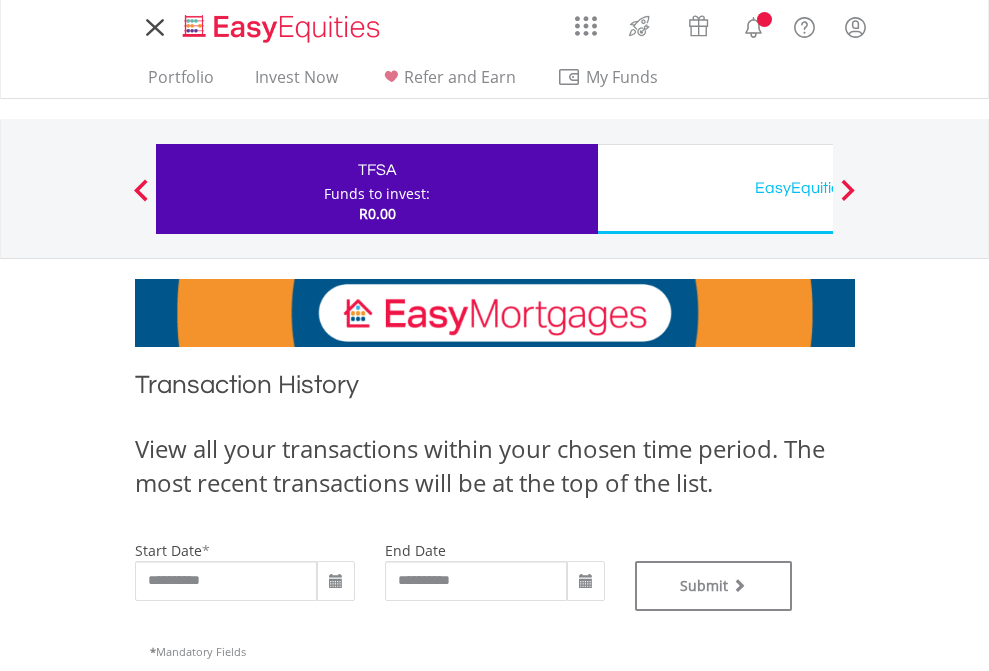 type on "**********" 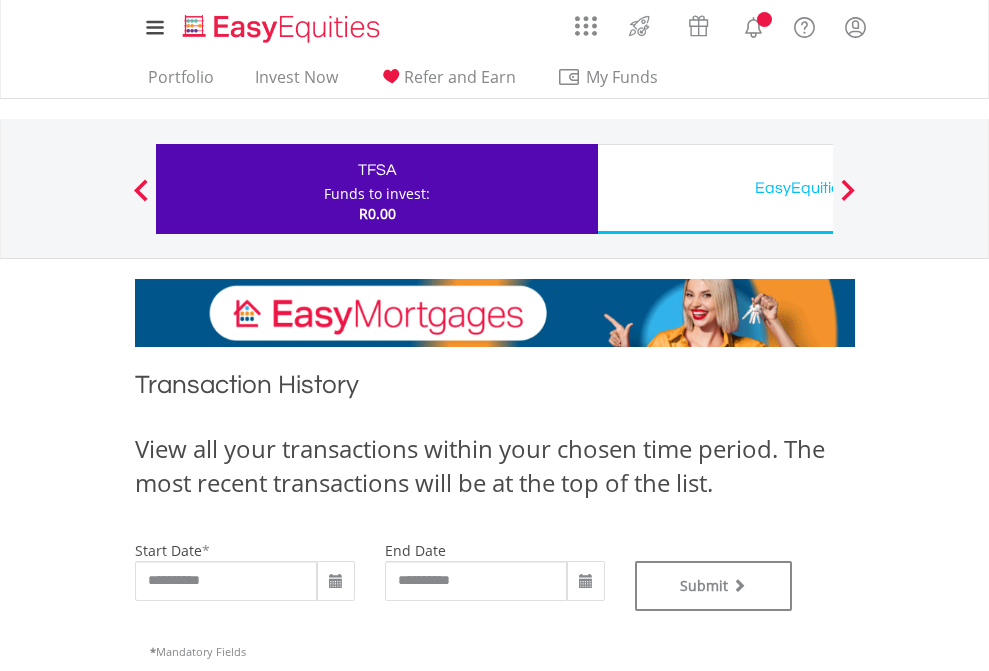 scroll, scrollTop: 811, scrollLeft: 0, axis: vertical 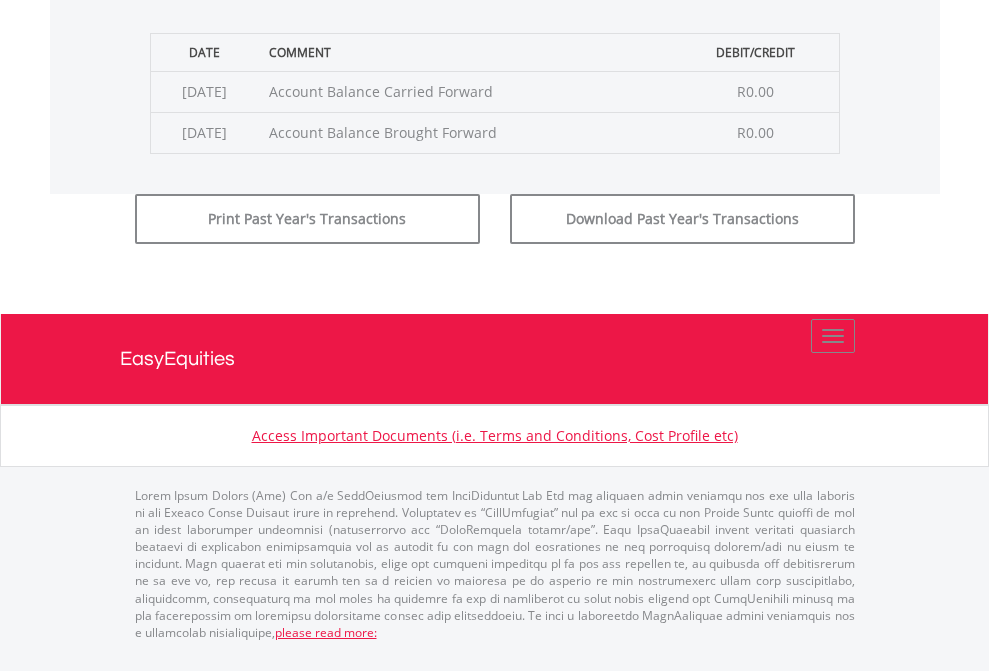 click on "Submit" at bounding box center [714, -183] 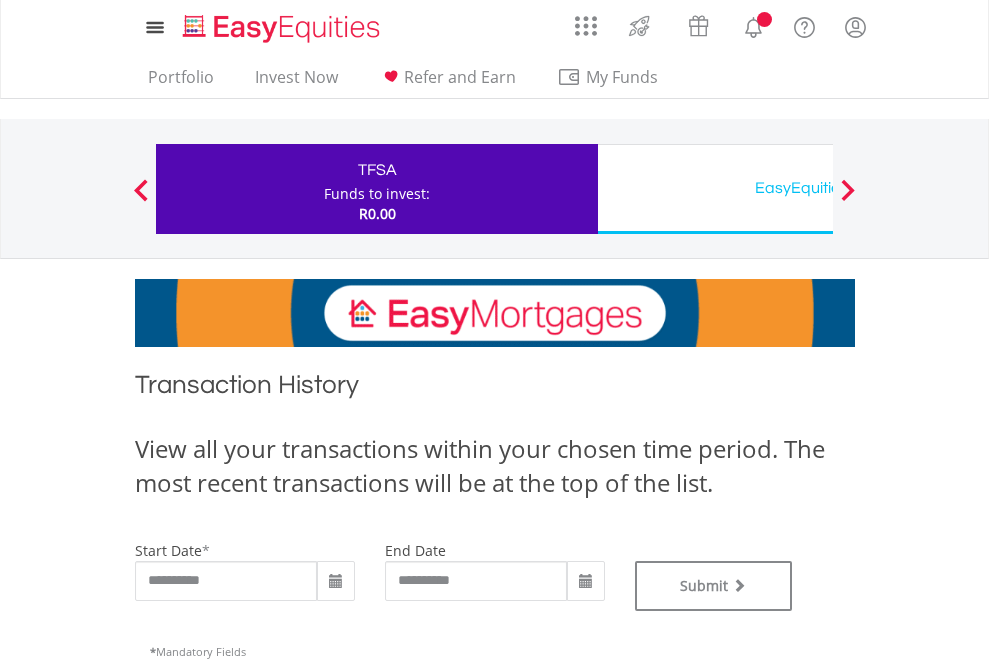 scroll, scrollTop: 0, scrollLeft: 0, axis: both 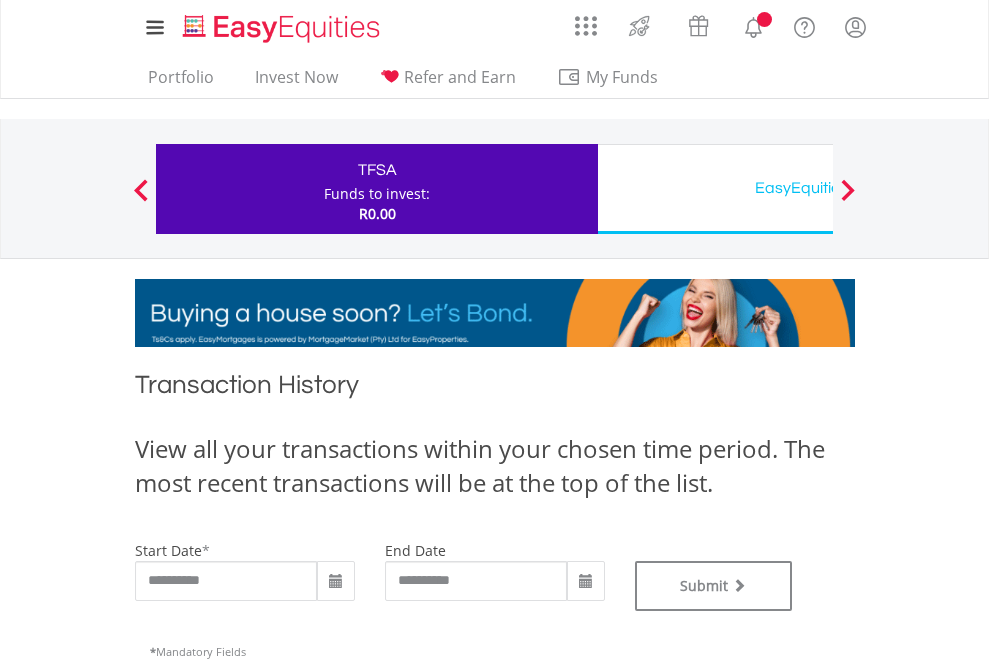 click on "EasyEquities USD" at bounding box center (818, 188) 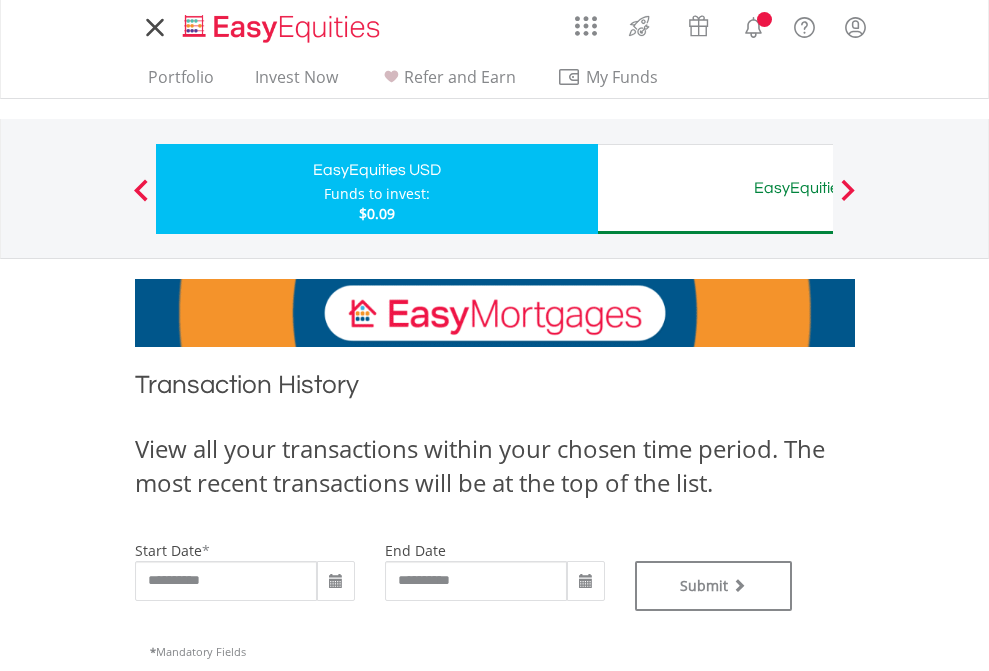 scroll, scrollTop: 0, scrollLeft: 0, axis: both 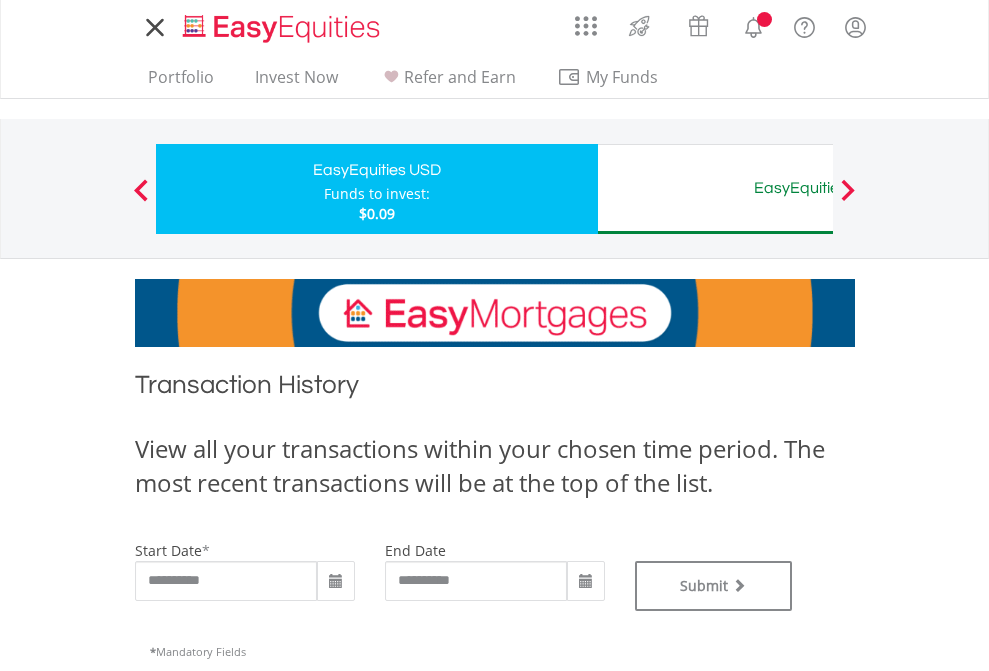 type on "**********" 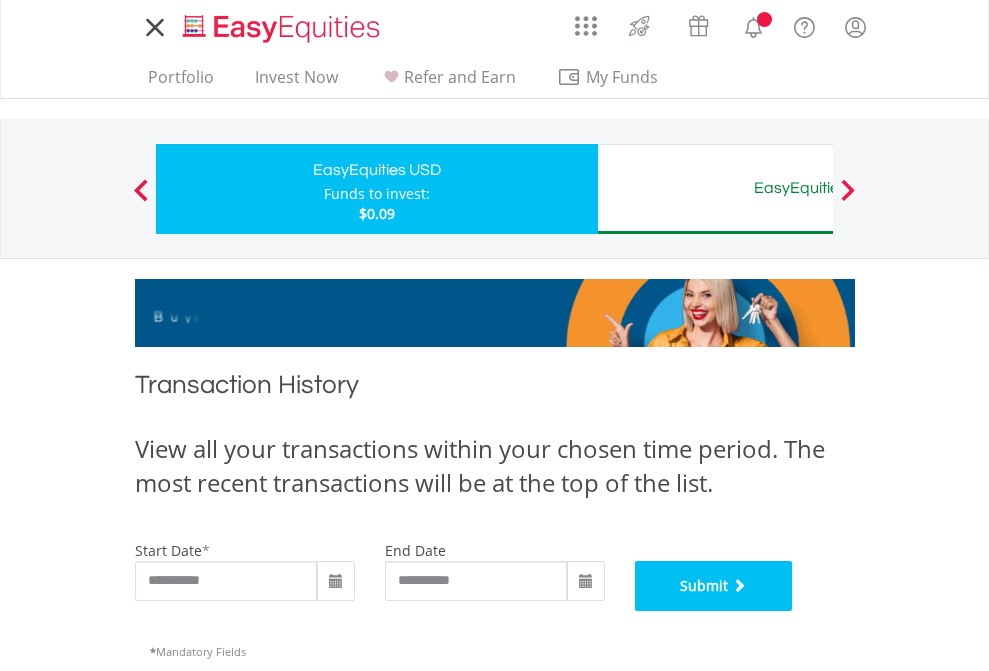 click on "Submit" at bounding box center [714, 586] 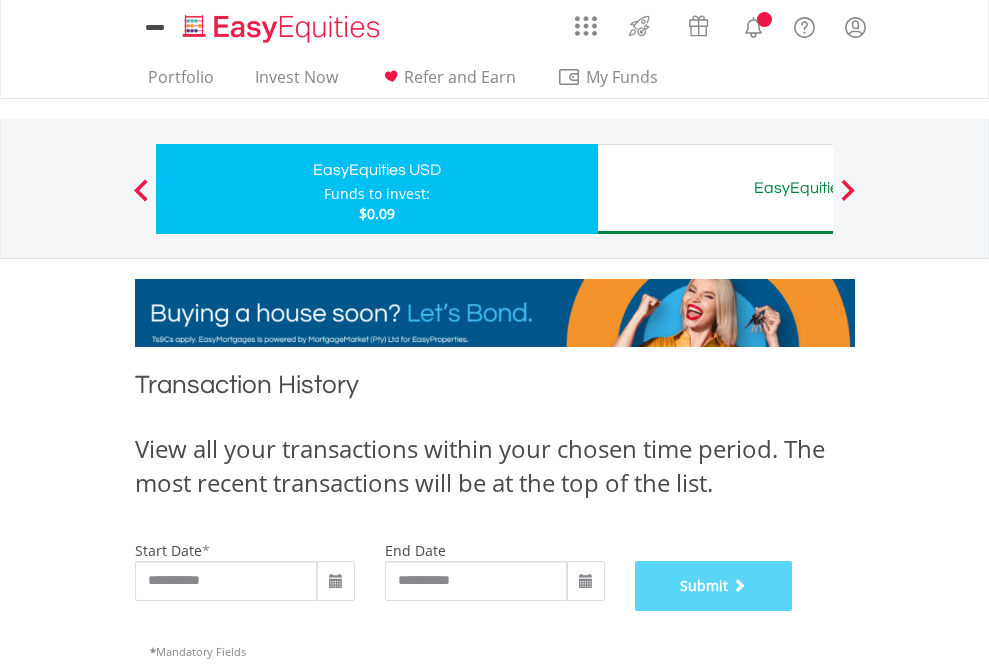 scroll, scrollTop: 811, scrollLeft: 0, axis: vertical 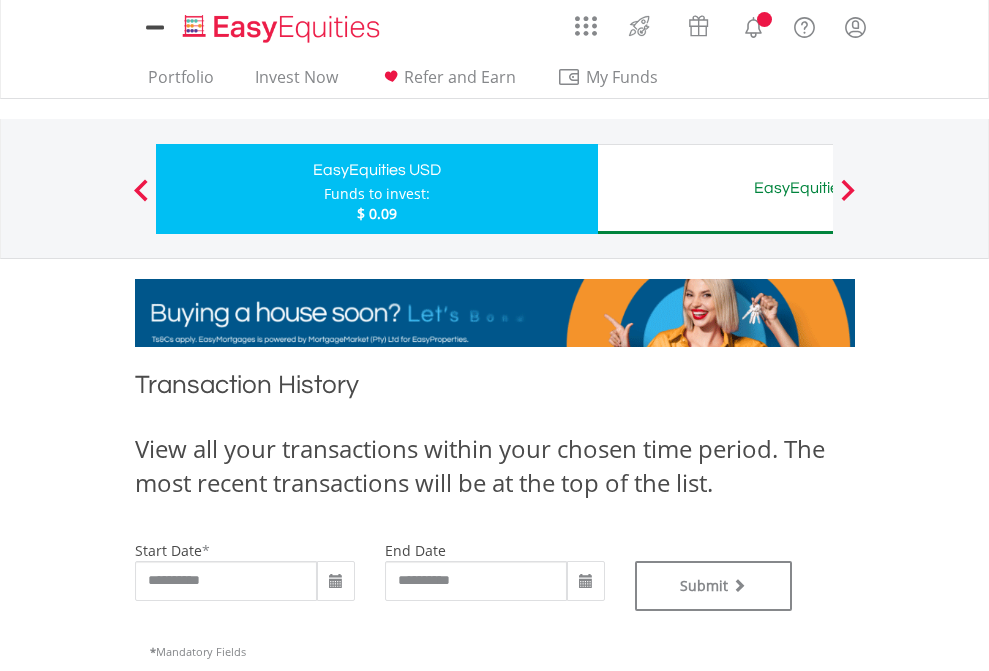 click on "EasyEquities AUD" at bounding box center (818, 188) 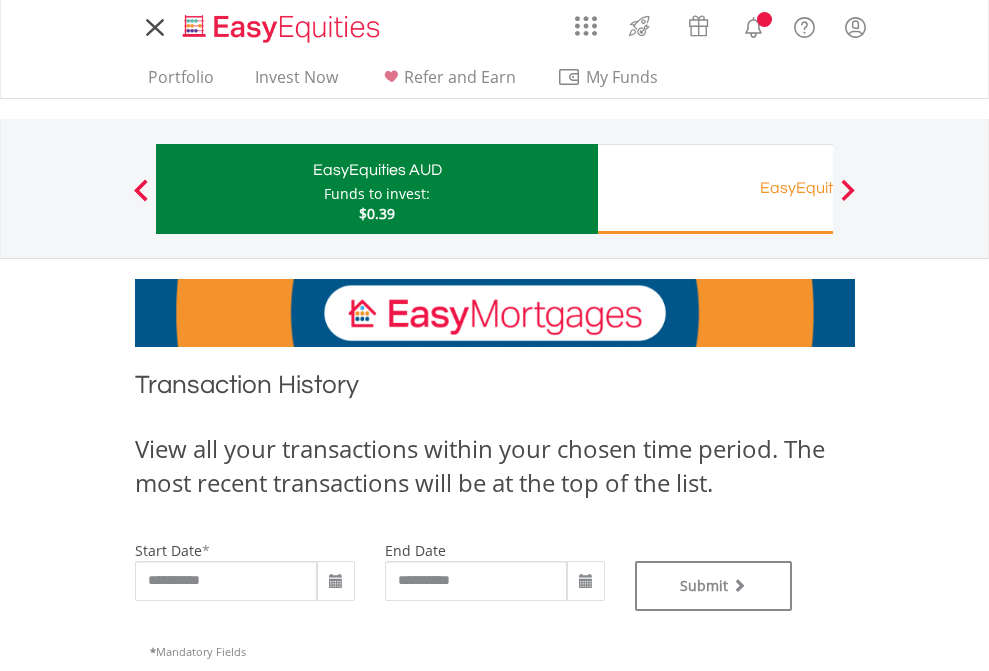 scroll, scrollTop: 0, scrollLeft: 0, axis: both 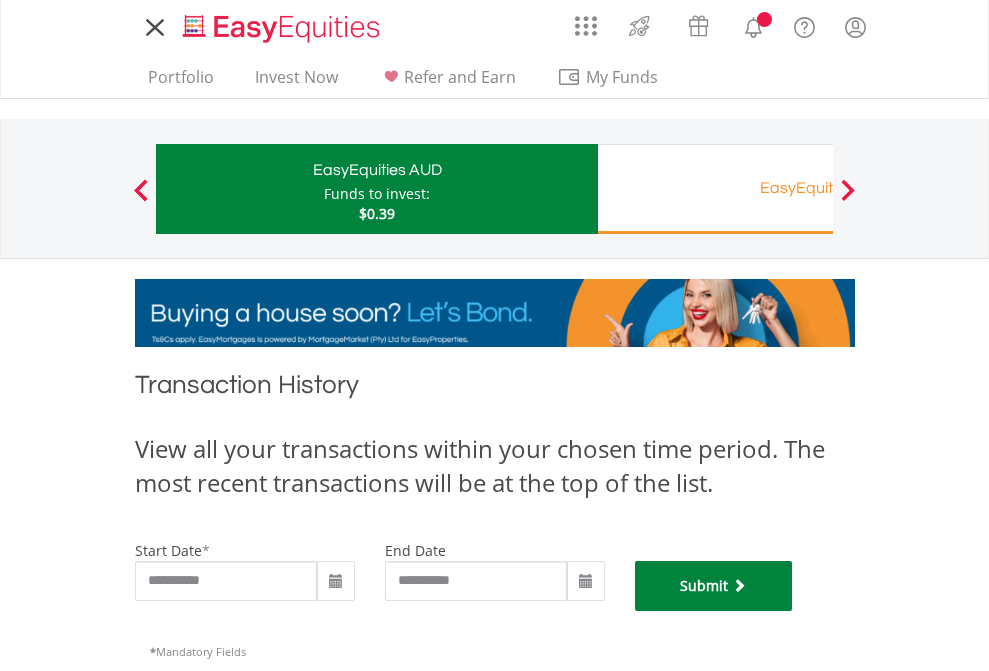 click on "Submit" at bounding box center [714, 586] 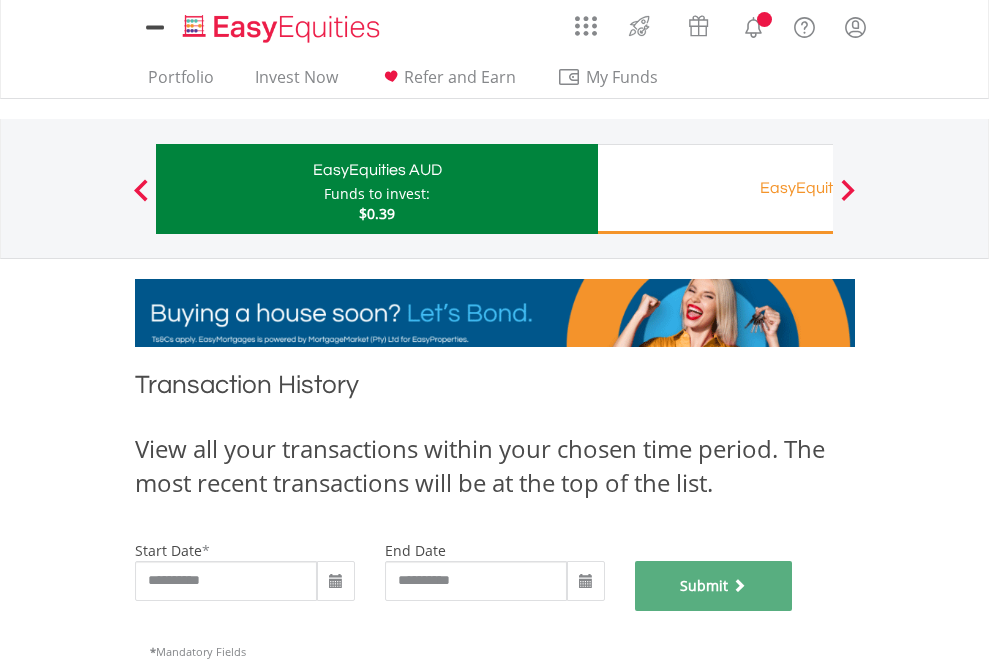 scroll, scrollTop: 811, scrollLeft: 0, axis: vertical 